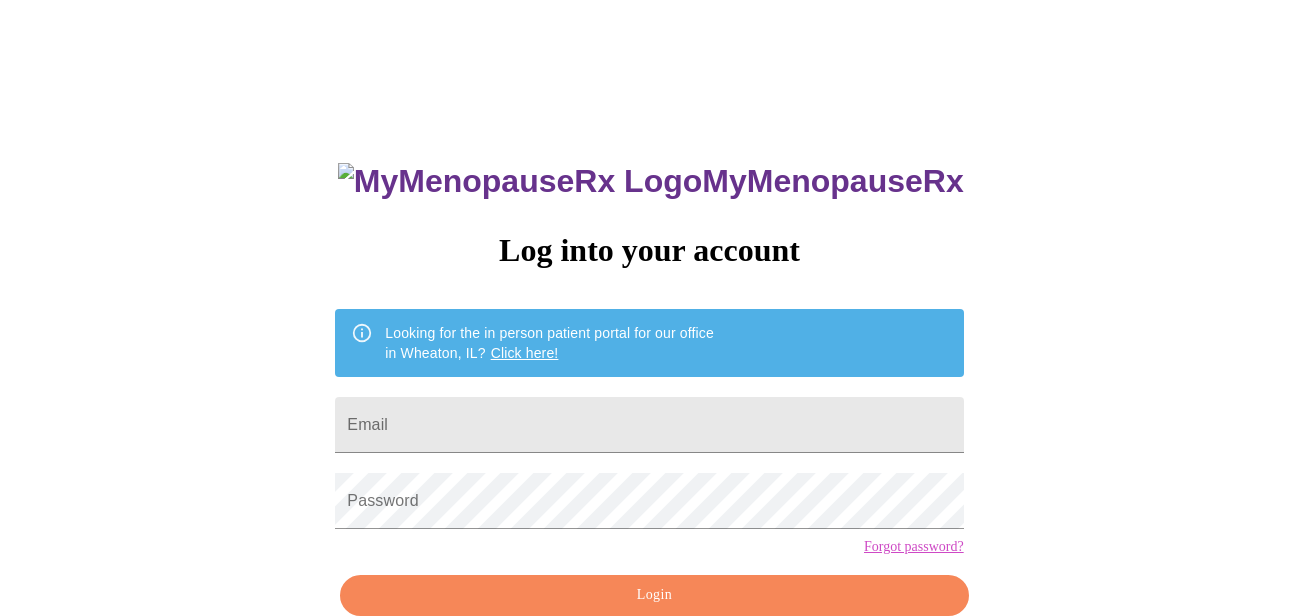 scroll, scrollTop: 0, scrollLeft: 0, axis: both 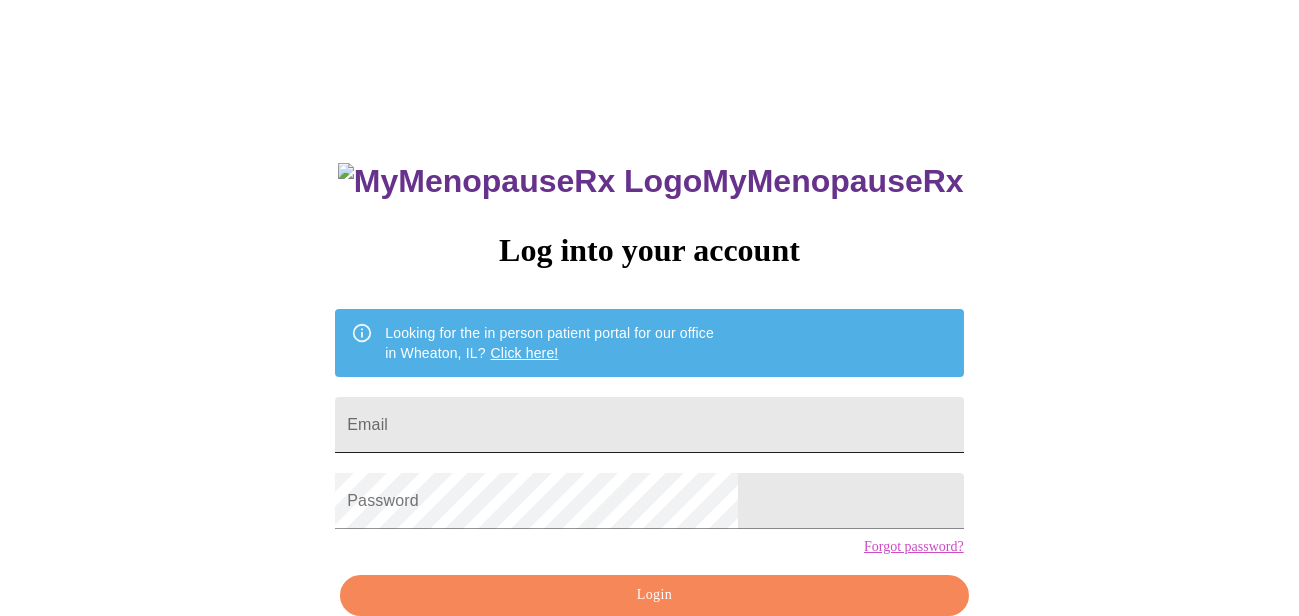 click on "Email" at bounding box center (649, 425) 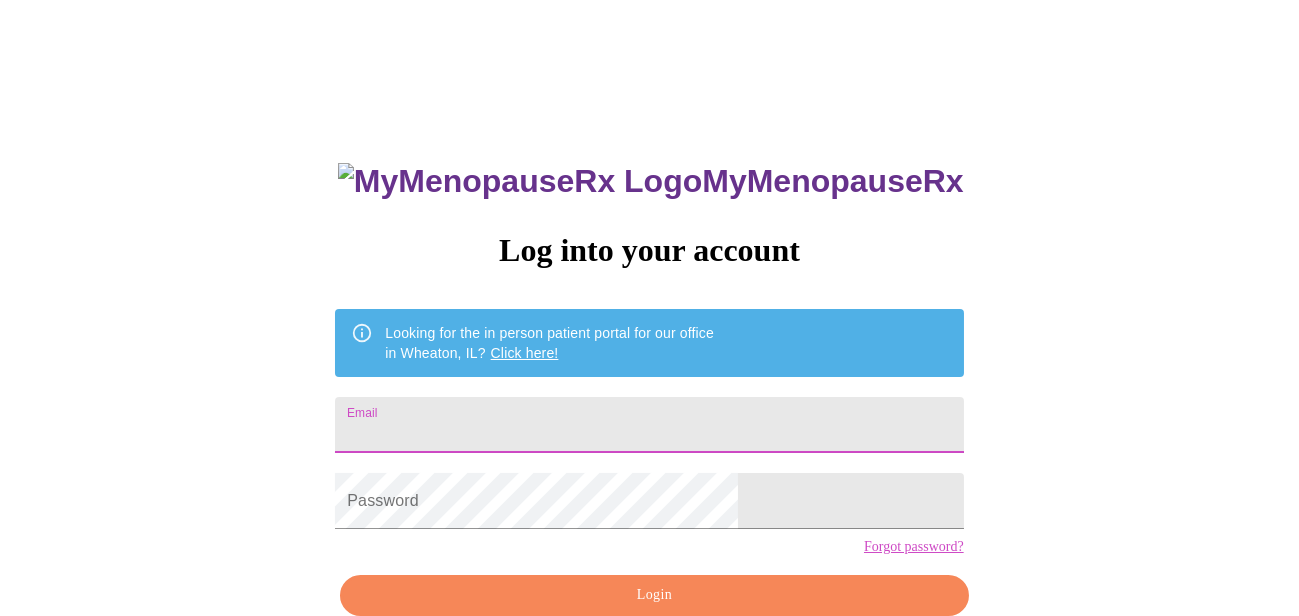 type on "[EMAIL]" 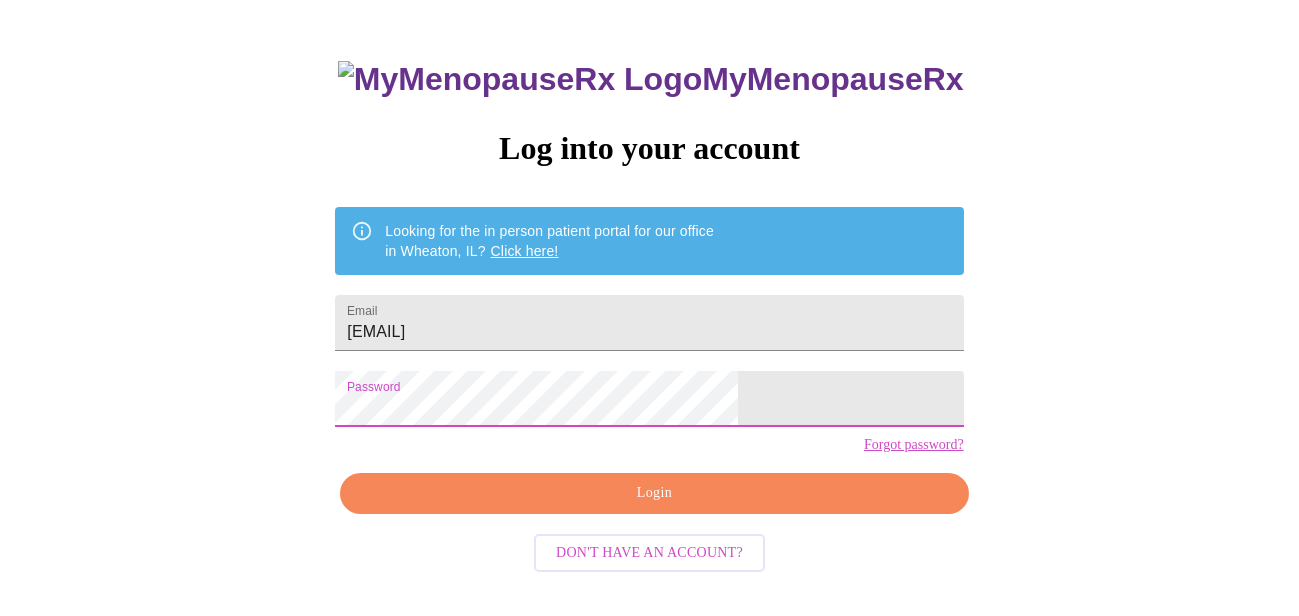 click on "Login" at bounding box center (654, 493) 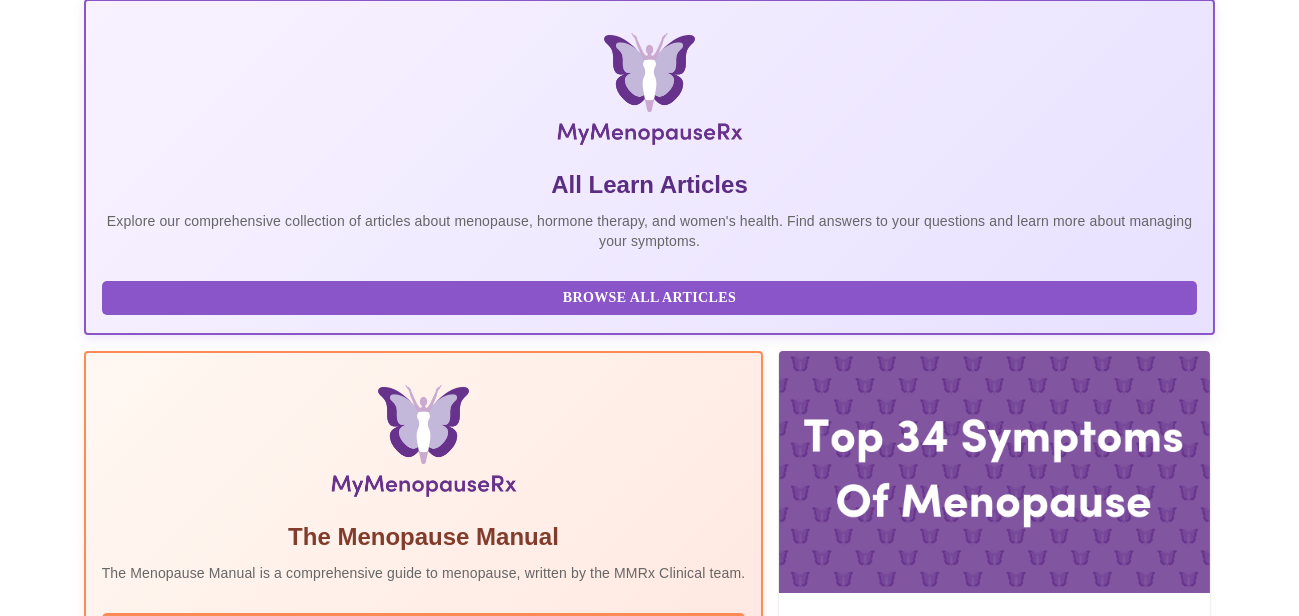 scroll, scrollTop: 0, scrollLeft: 0, axis: both 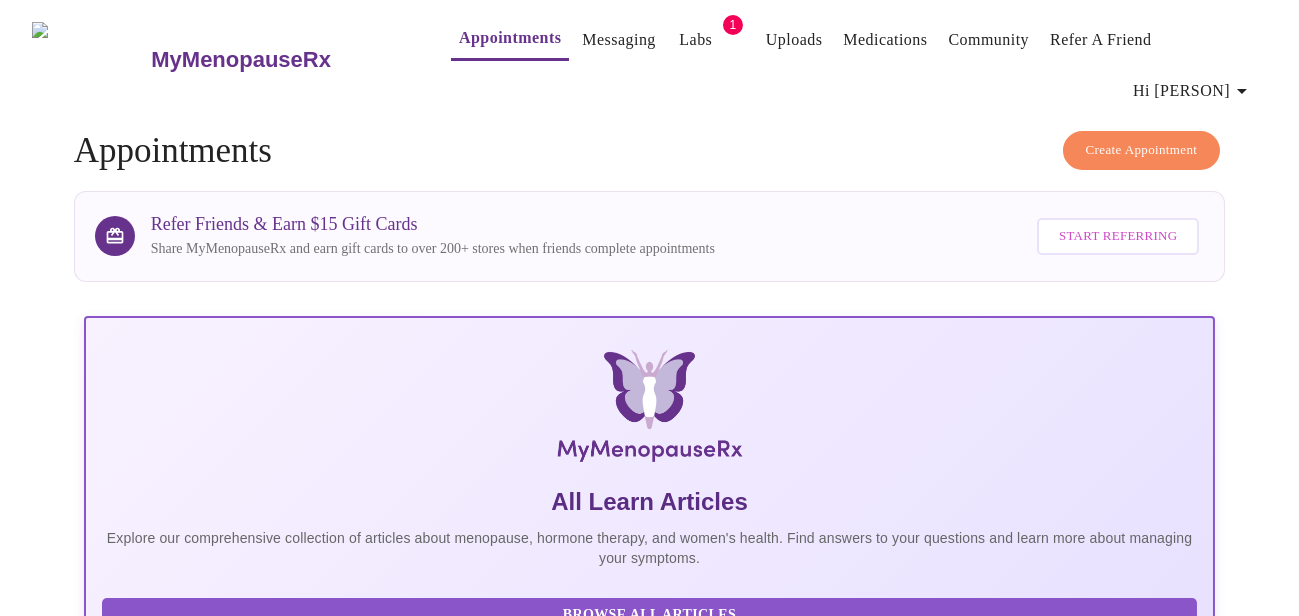 click on "Labs" at bounding box center [695, 40] 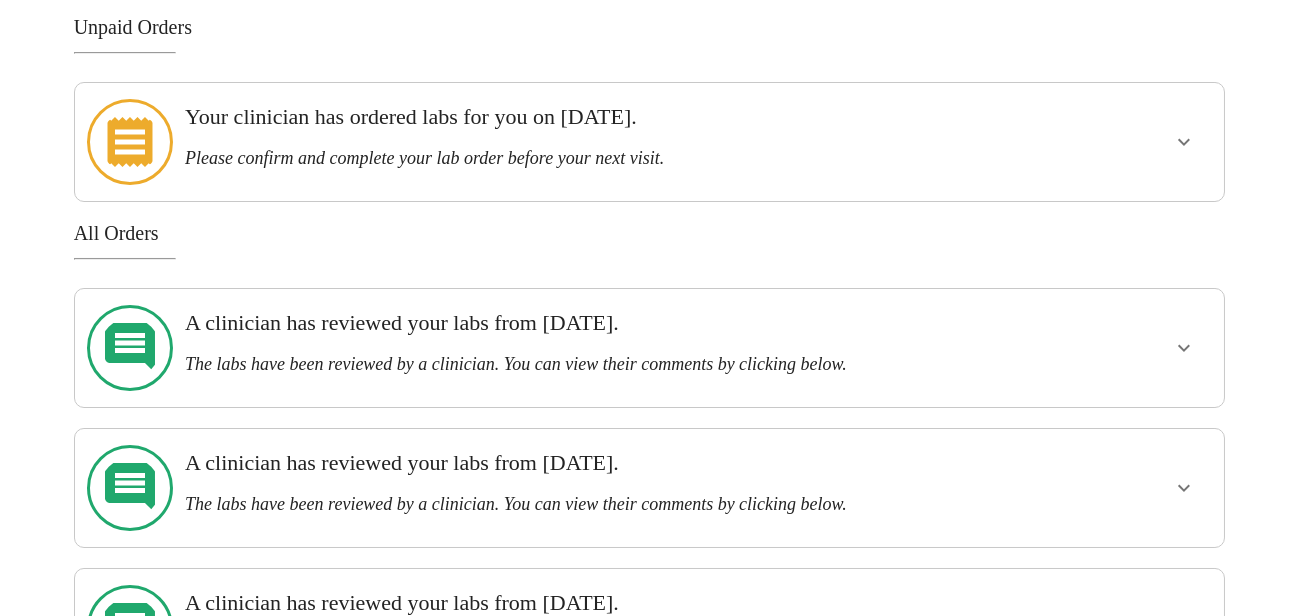 scroll, scrollTop: 0, scrollLeft: 0, axis: both 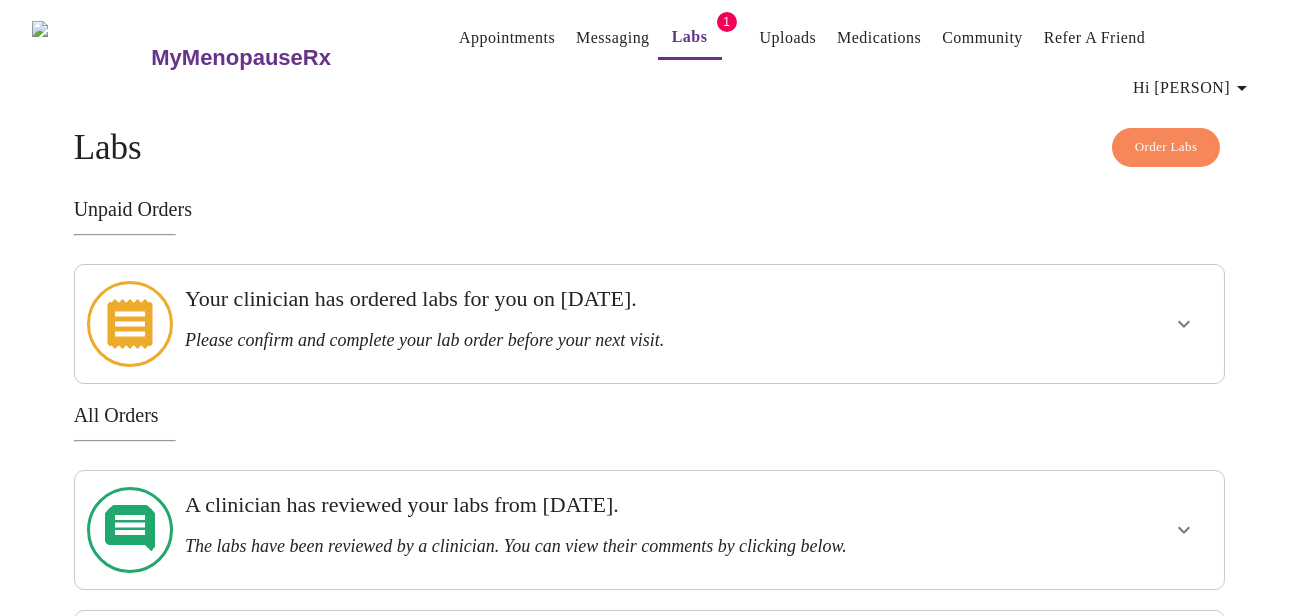 click on "Messaging" at bounding box center (612, 38) 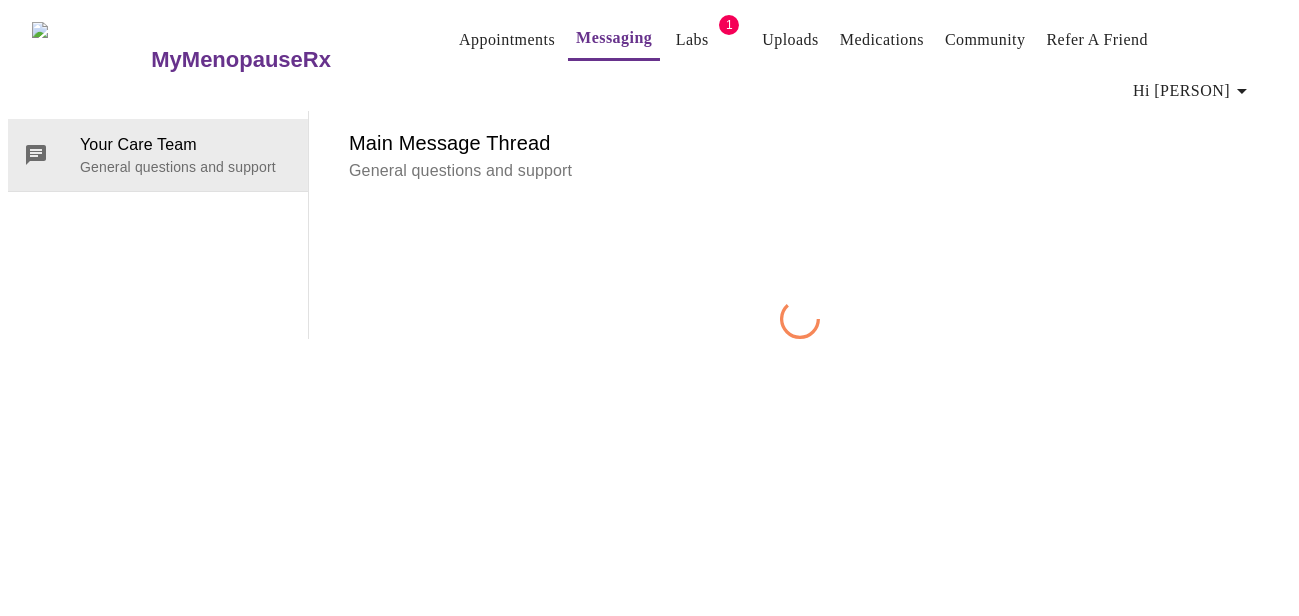 scroll, scrollTop: 75, scrollLeft: 0, axis: vertical 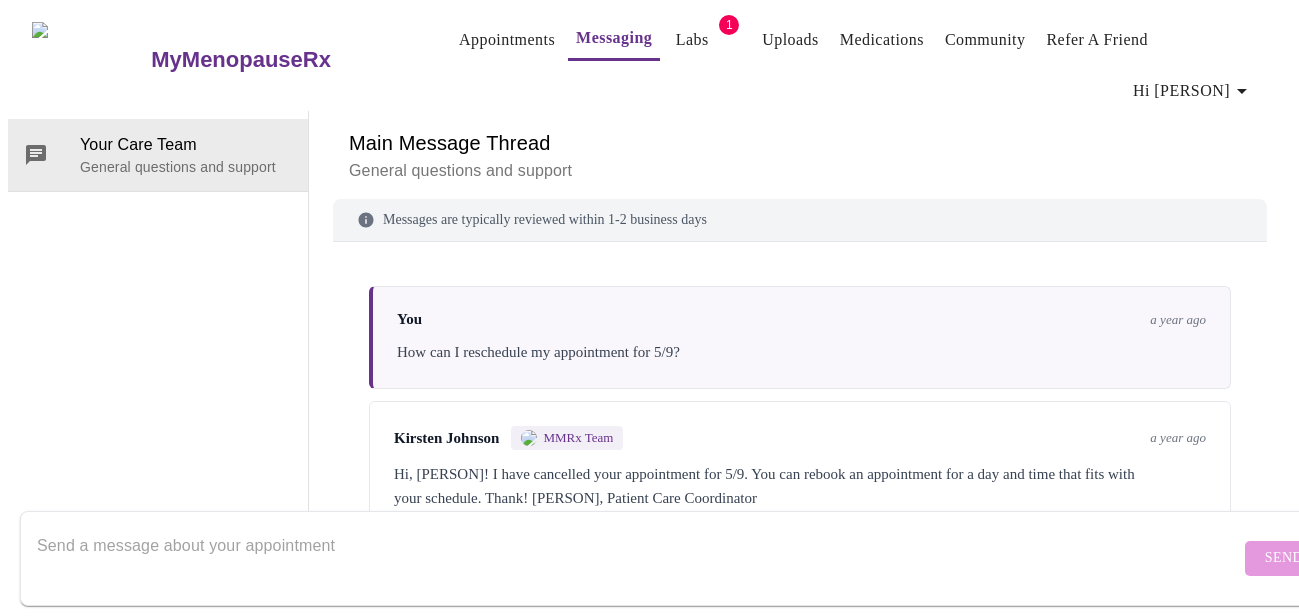 click on "Labs" at bounding box center (692, 40) 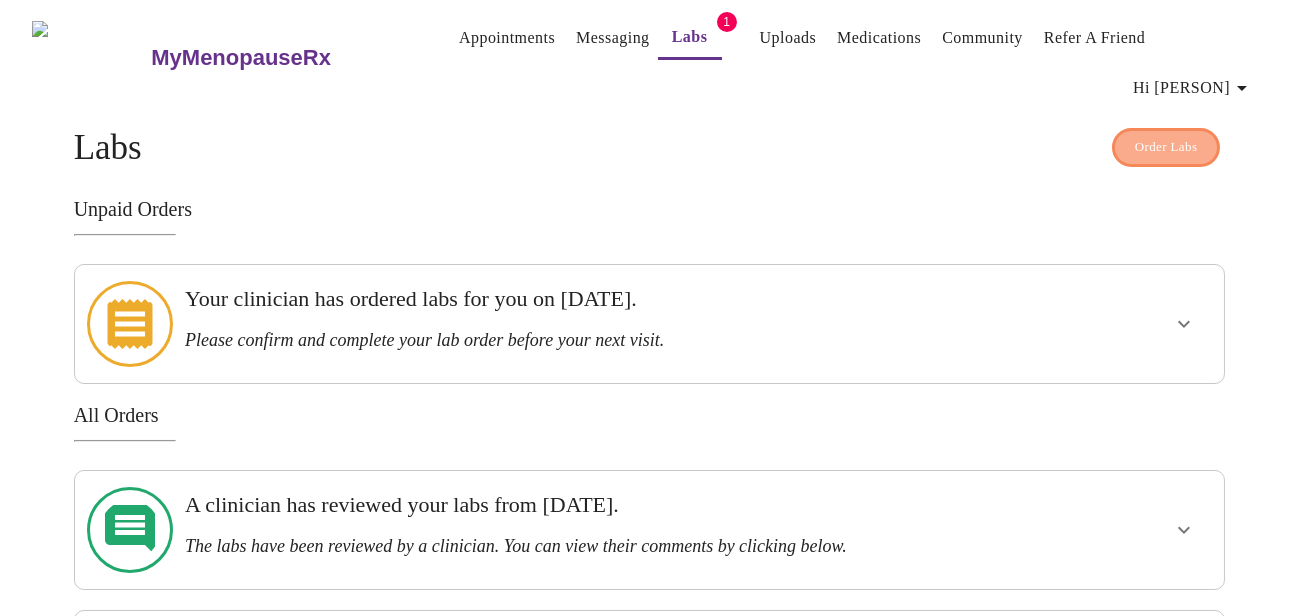 click on "Order Labs" at bounding box center [1166, 147] 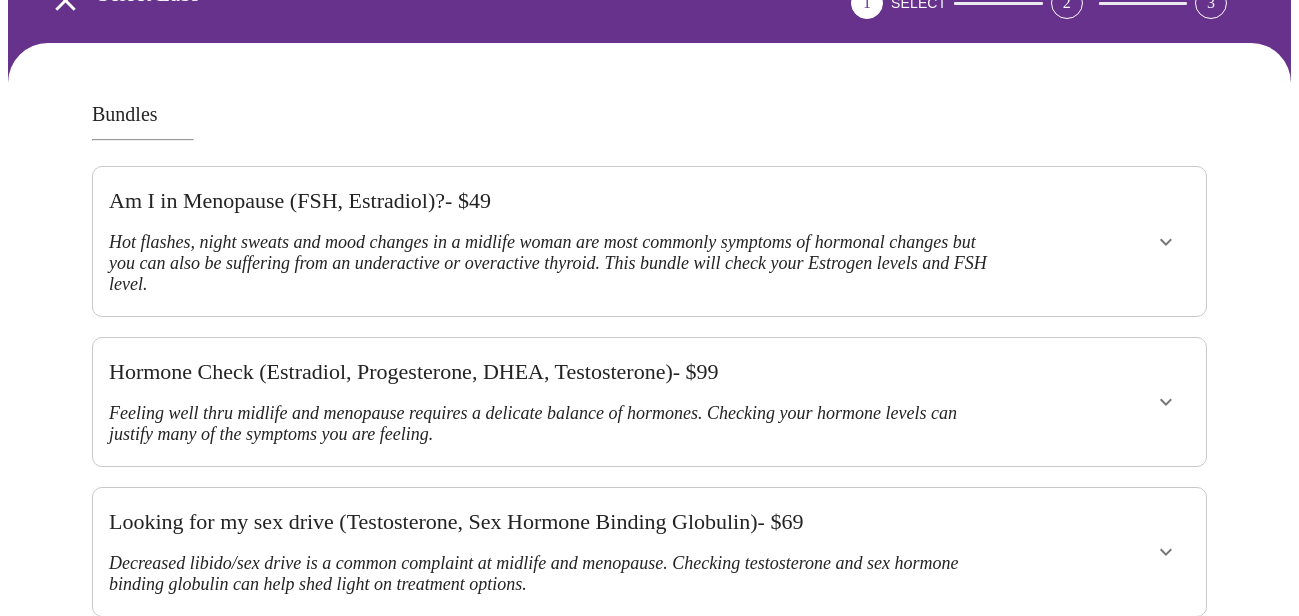 scroll, scrollTop: 0, scrollLeft: 0, axis: both 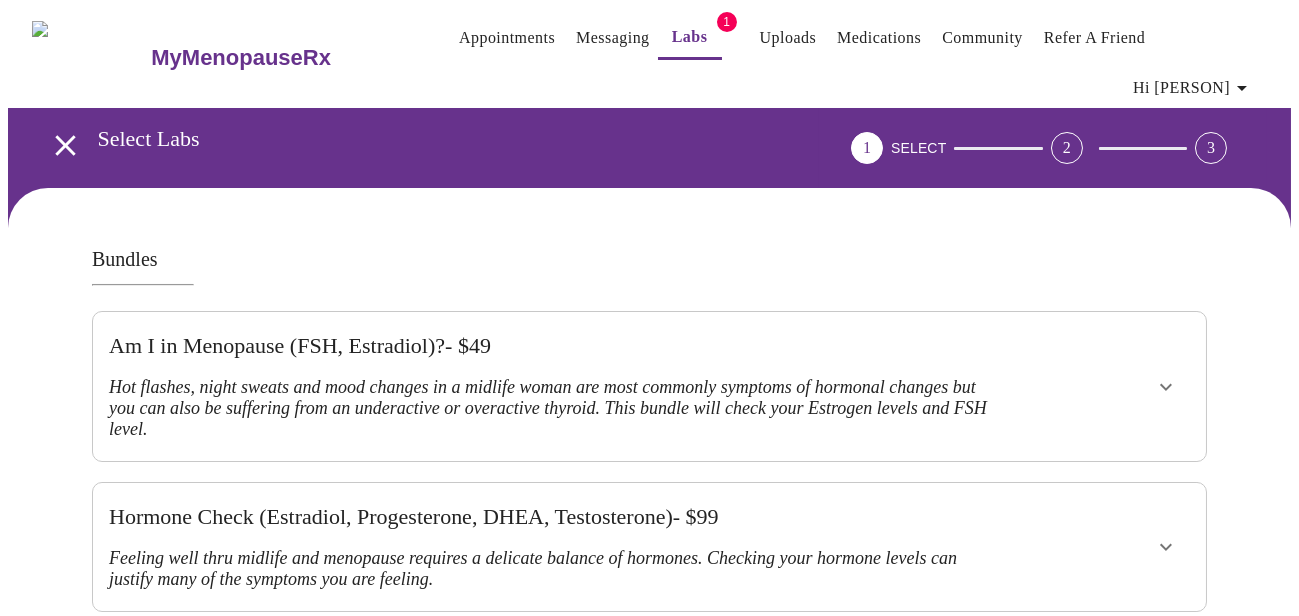 click 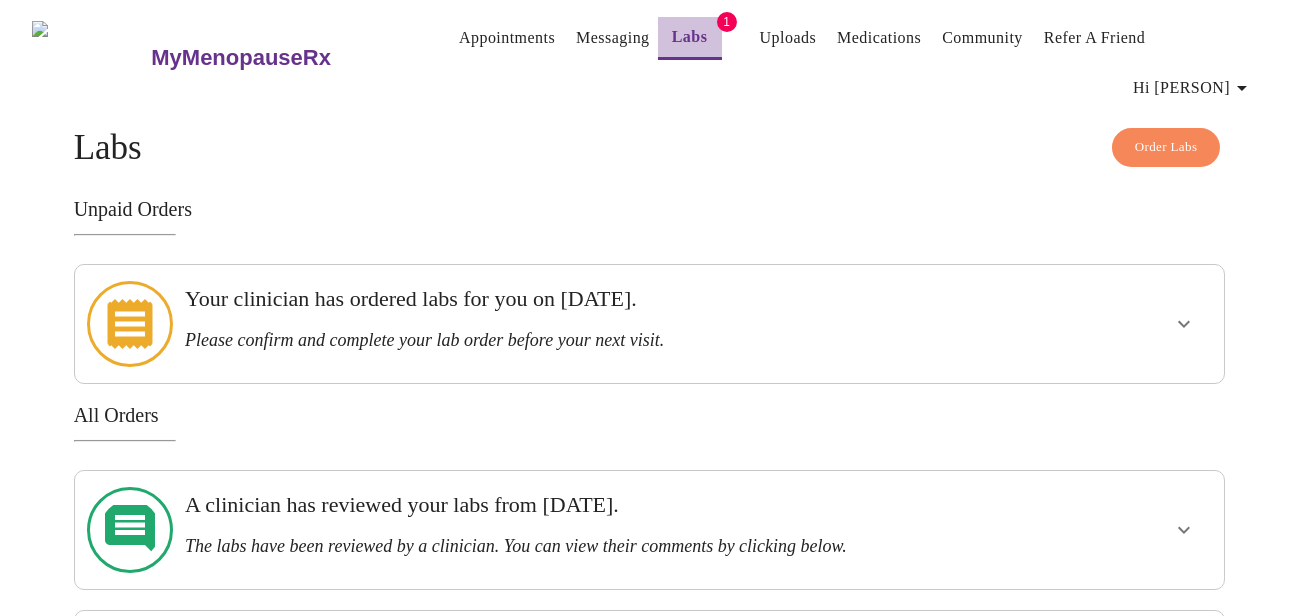 click on "Labs" at bounding box center (690, 37) 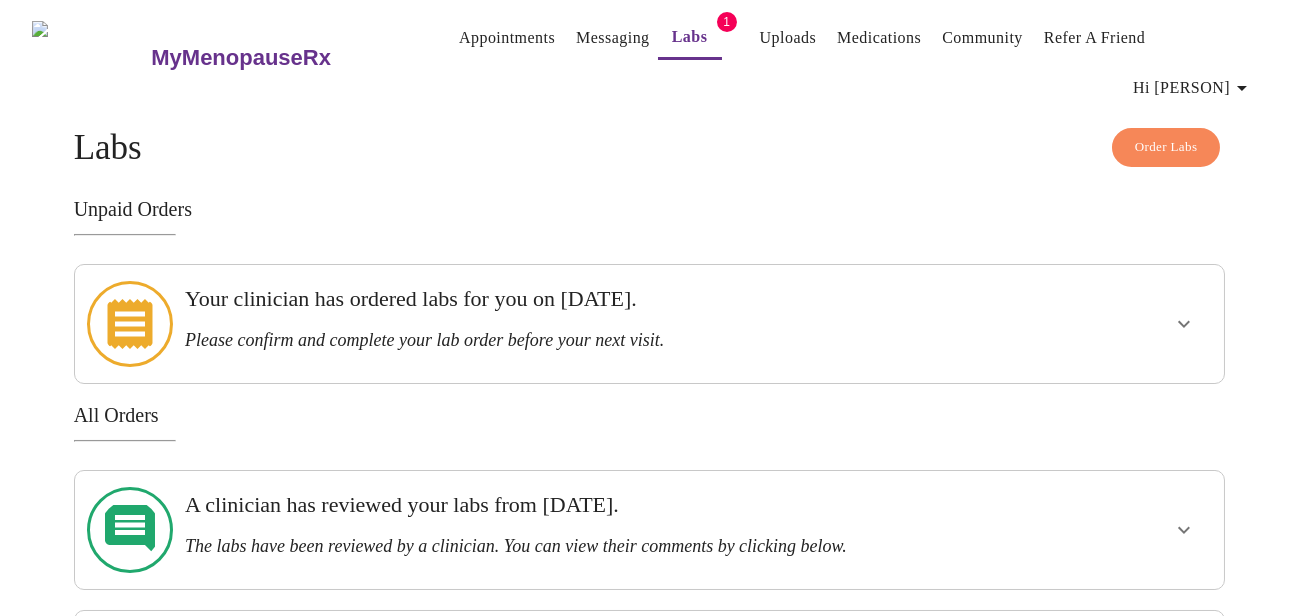 click on "Your clinician has ordered labs for you on [DATE]." at bounding box center [594, 299] 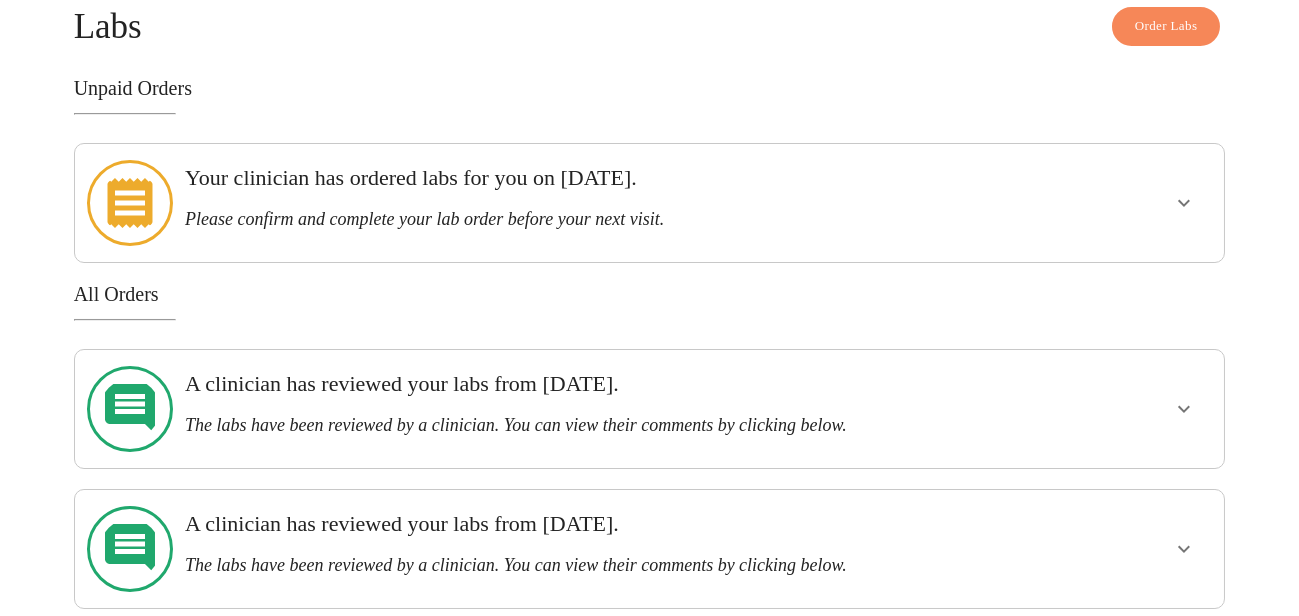 scroll, scrollTop: 0, scrollLeft: 0, axis: both 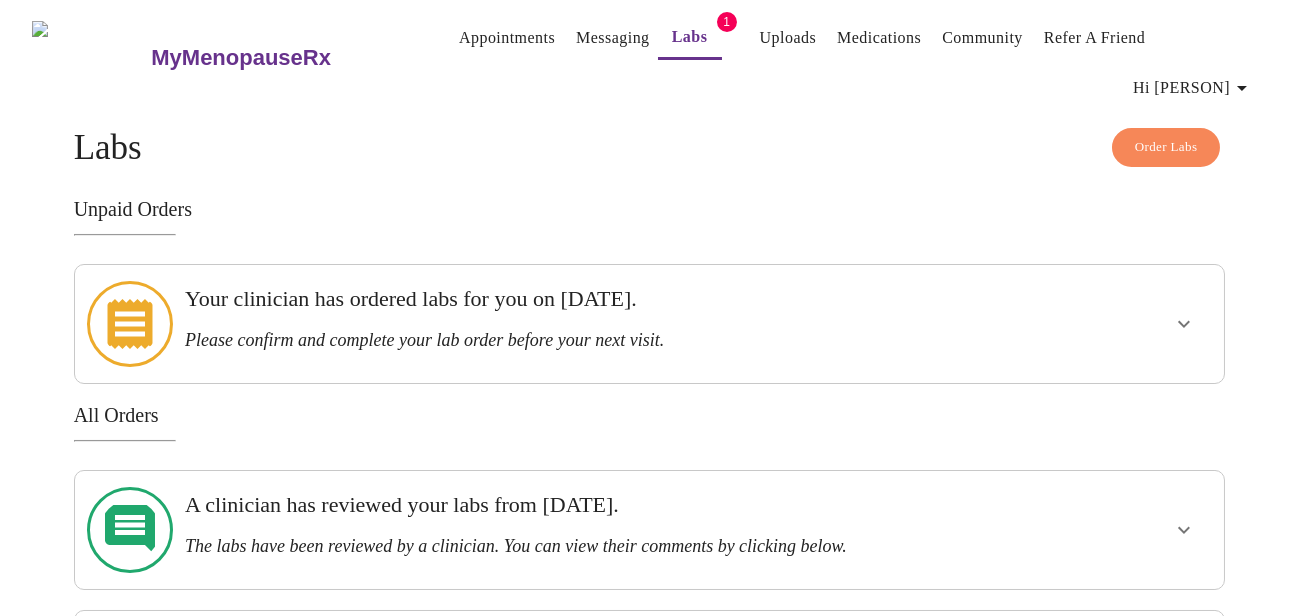 click on "Your clinician has ordered labs for you on [DATE]." at bounding box center [594, 299] 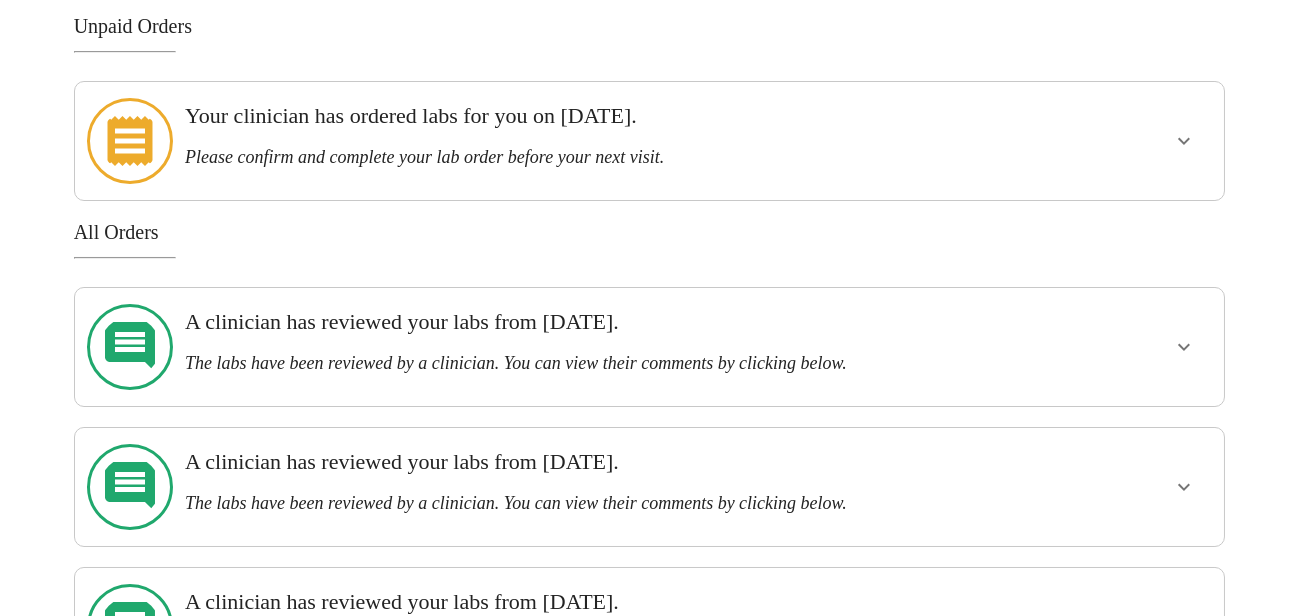 scroll, scrollTop: 0, scrollLeft: 0, axis: both 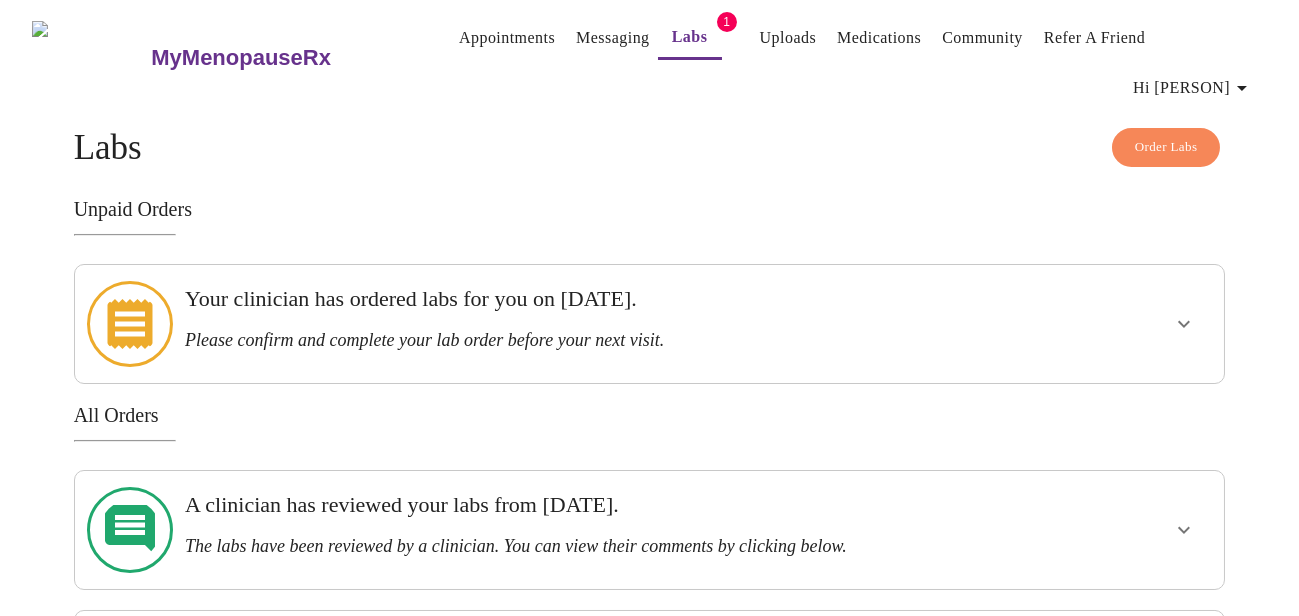 click 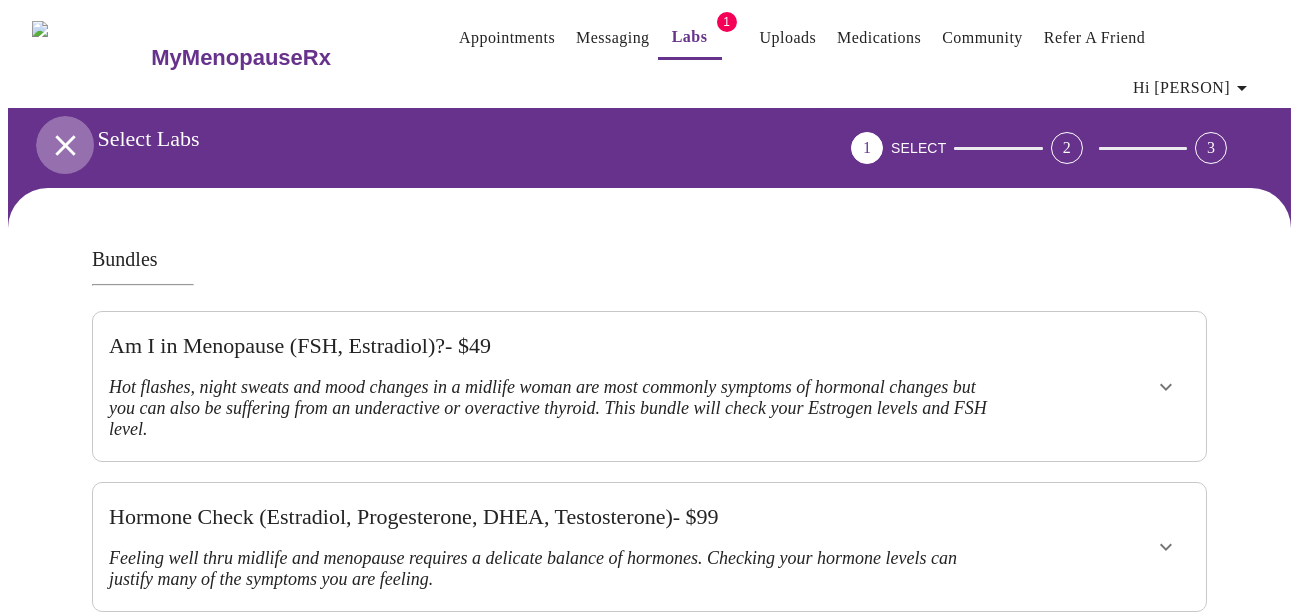 click 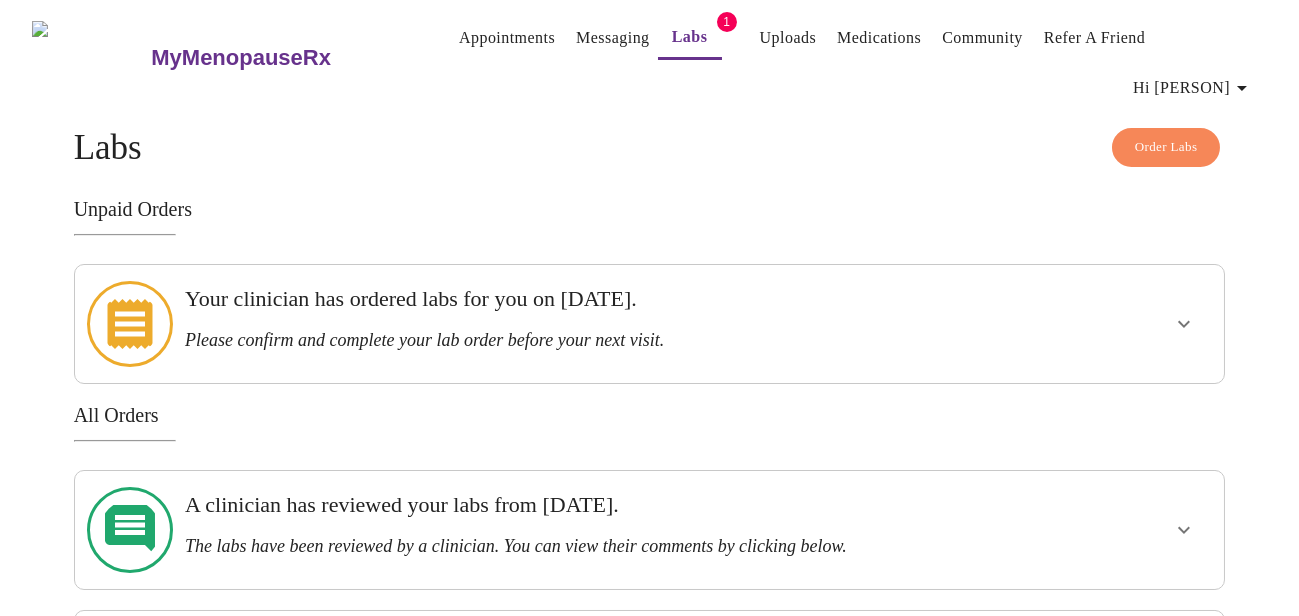 click 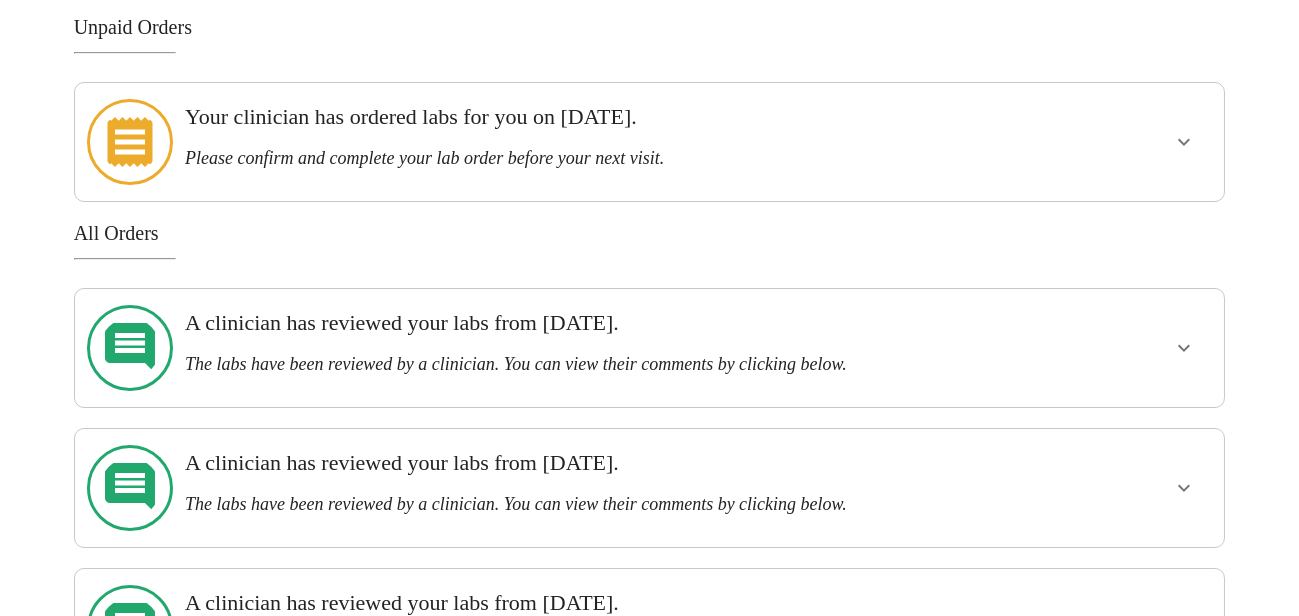 scroll, scrollTop: 0, scrollLeft: 0, axis: both 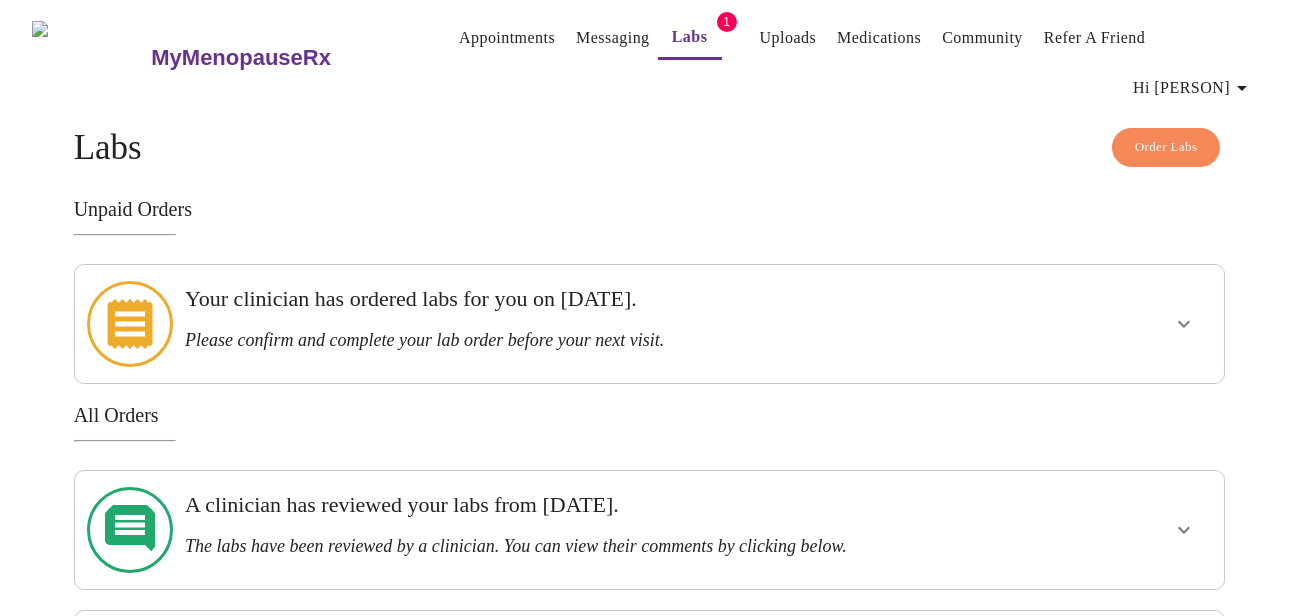 click on "Labs" at bounding box center [690, 37] 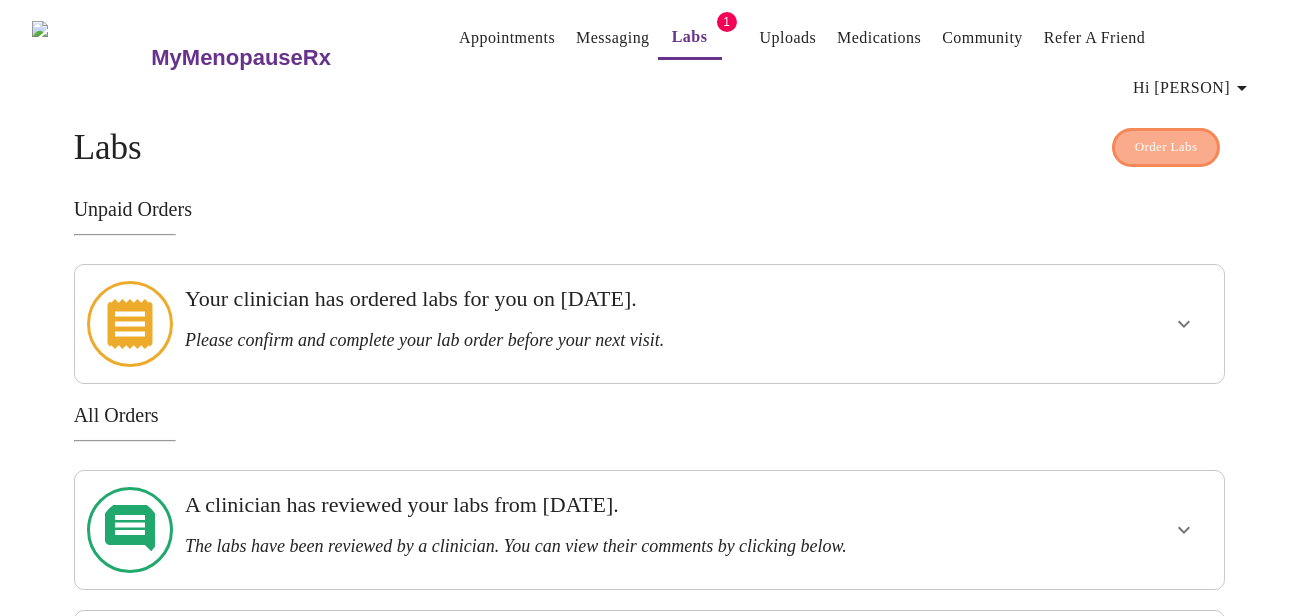 click on "Order Labs" at bounding box center [1166, 147] 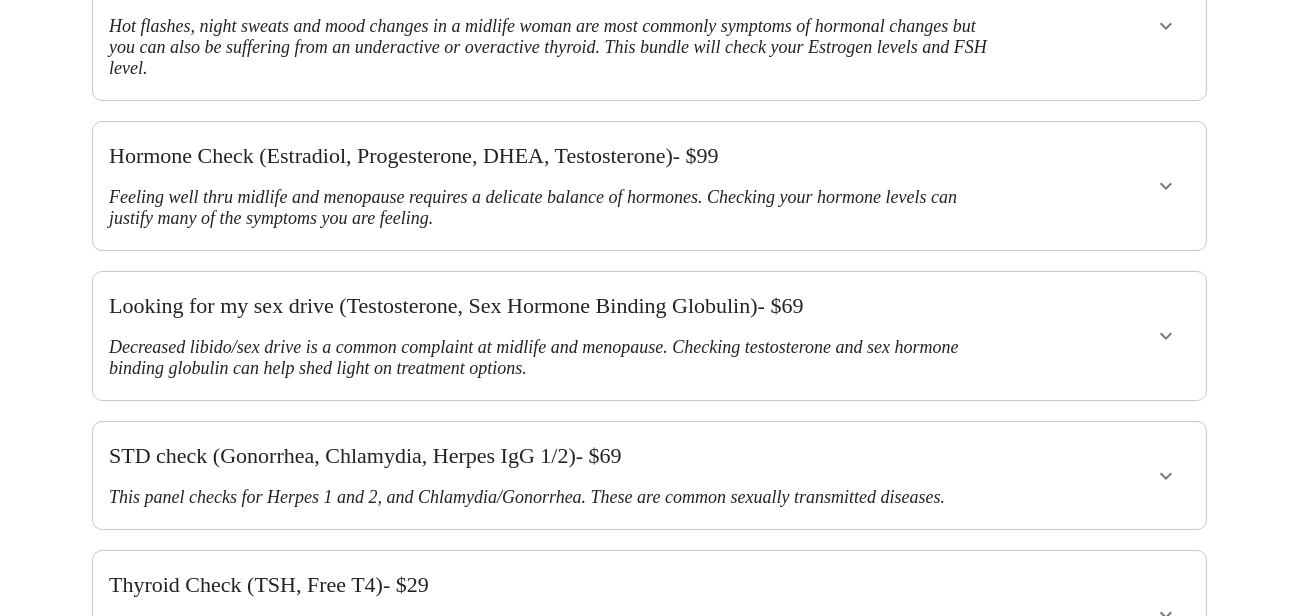 scroll, scrollTop: 0, scrollLeft: 0, axis: both 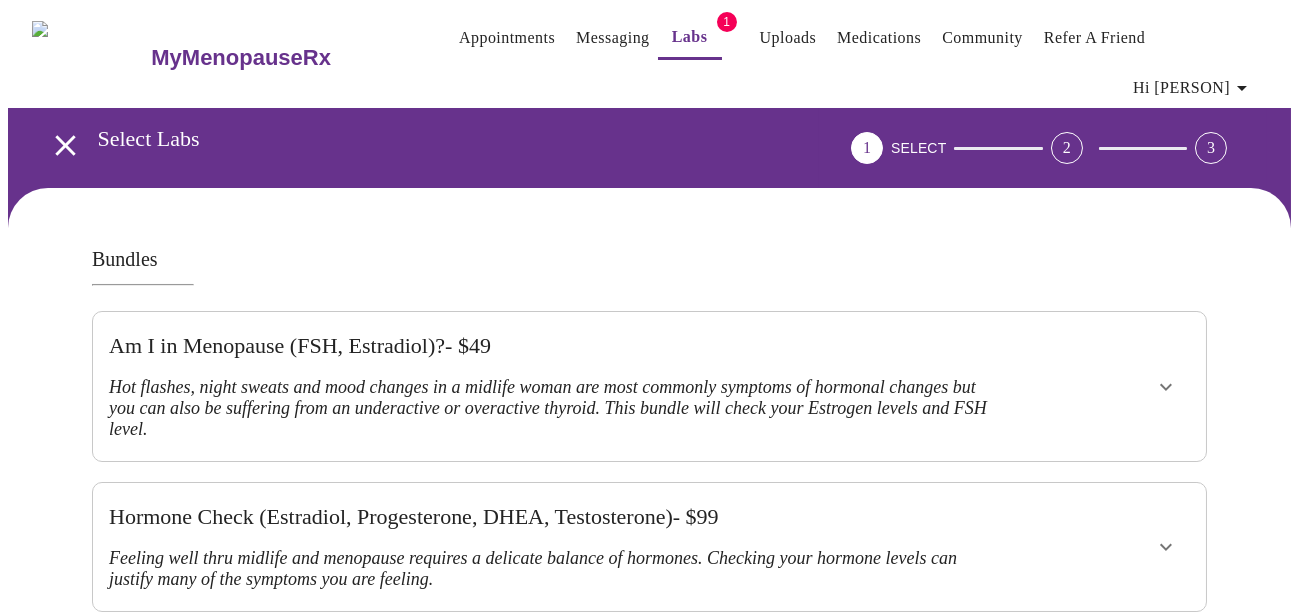 click 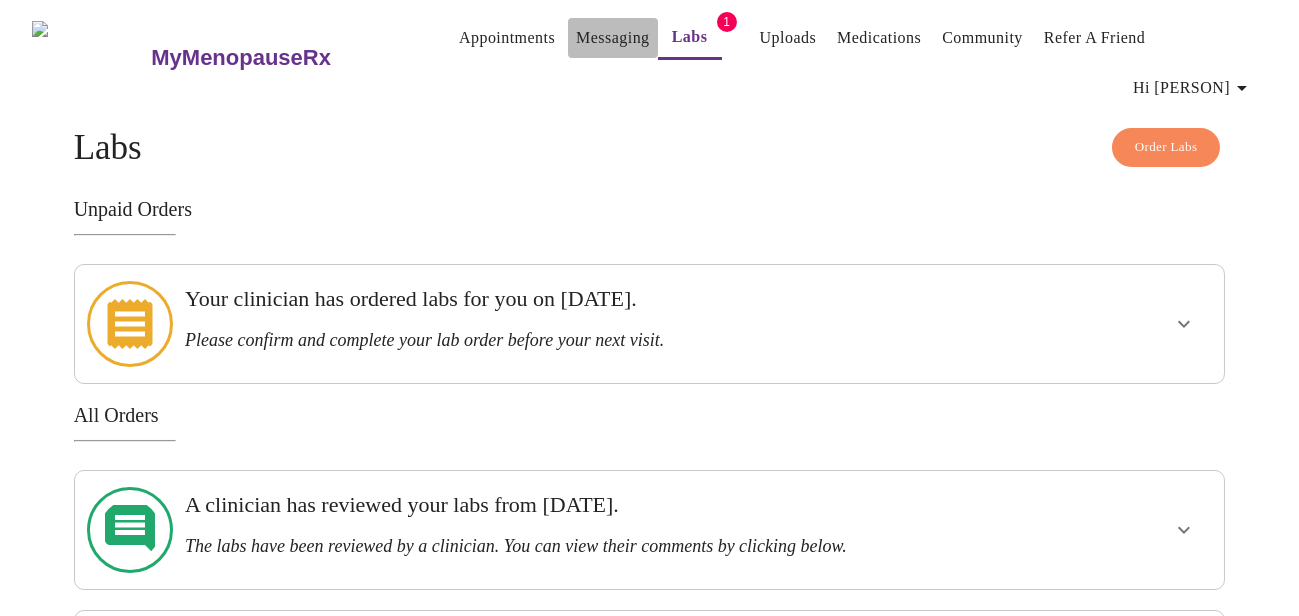 click on "Messaging" at bounding box center (612, 38) 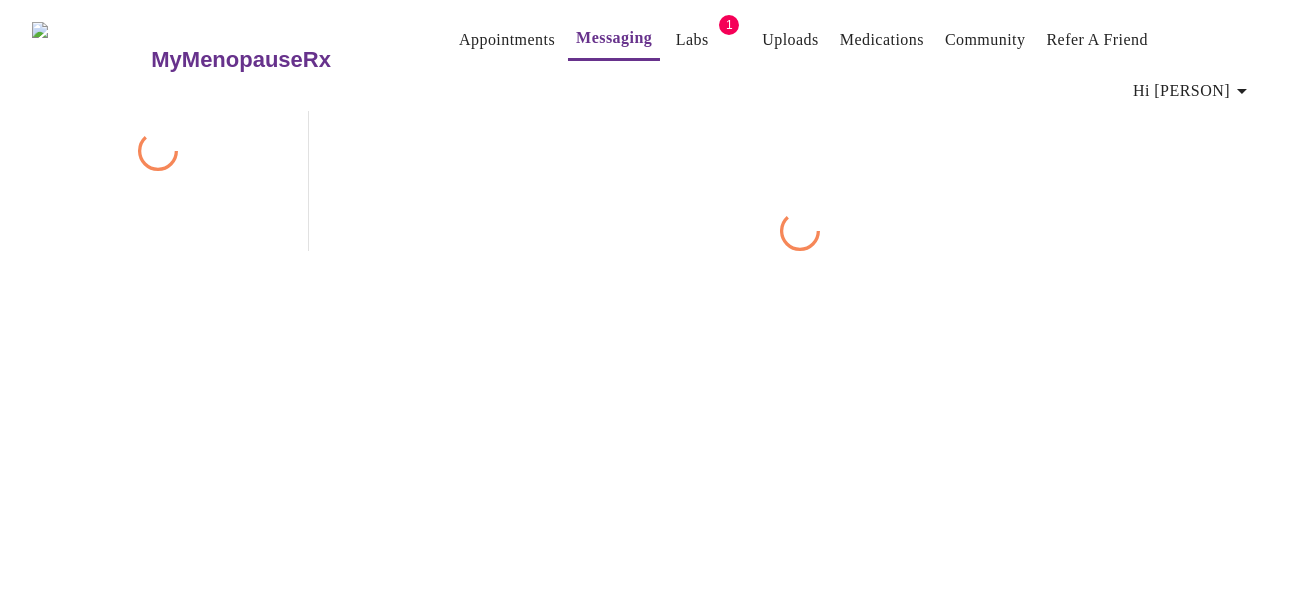 scroll, scrollTop: 75, scrollLeft: 0, axis: vertical 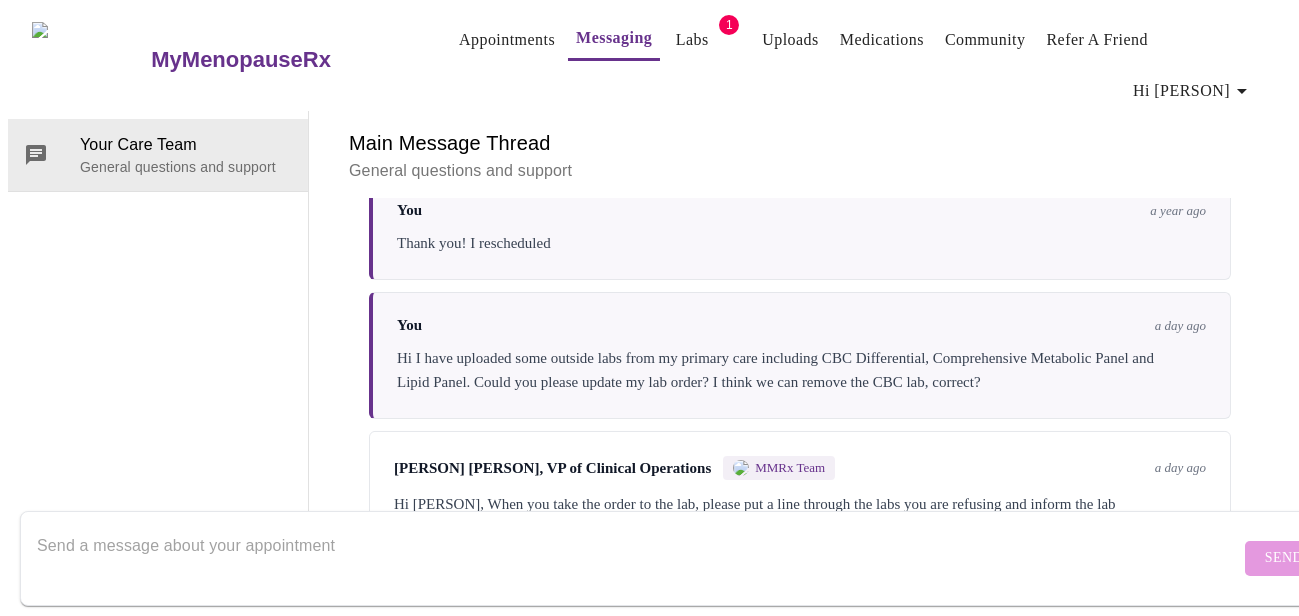 click at bounding box center (638, 558) 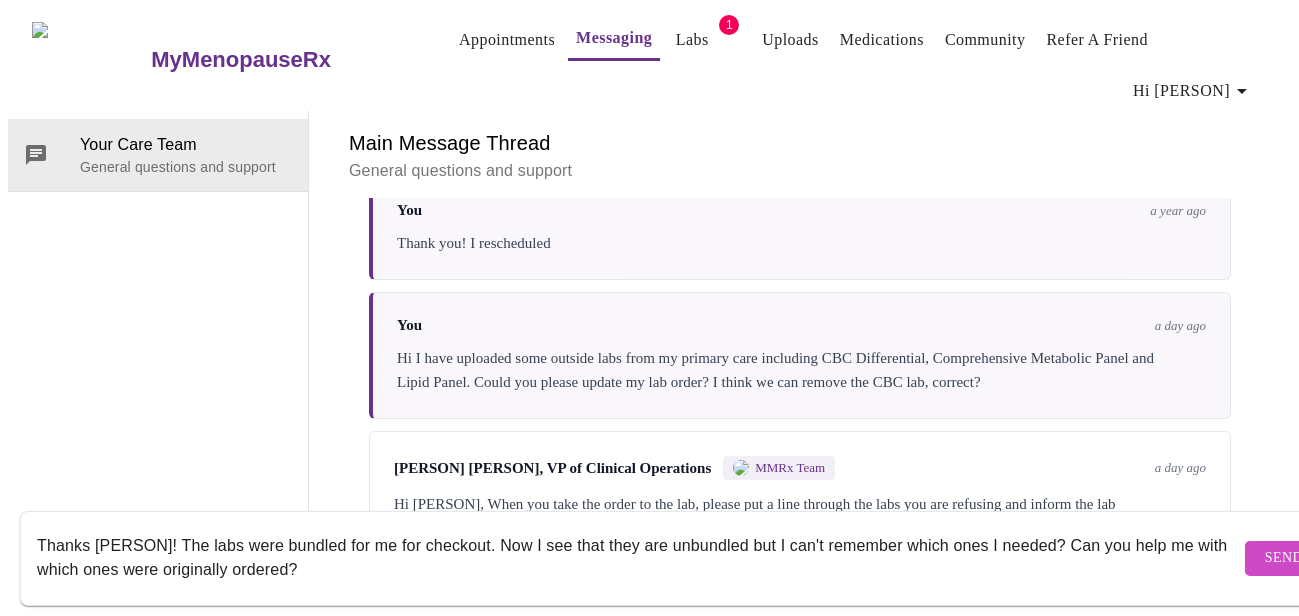 type on "Thanks [PERSON]! The labs were bundled for me for checkout. Now I see that they are unbundled but I can't remember which ones I needed? Can you help me with which ones were originally ordered?" 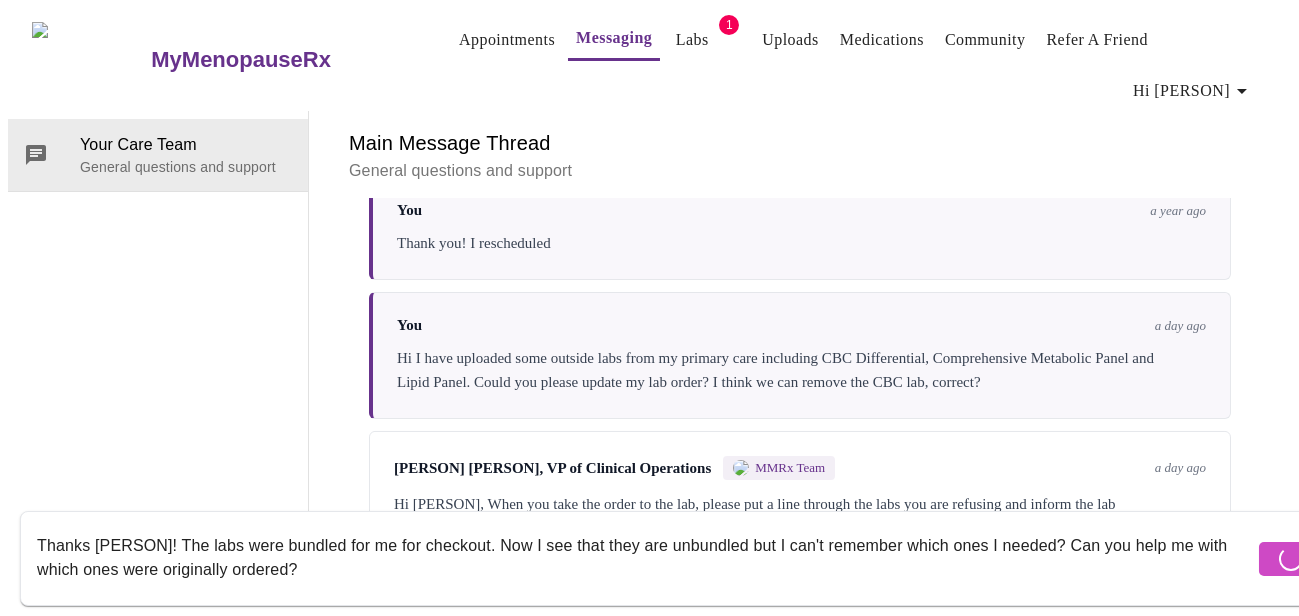 type 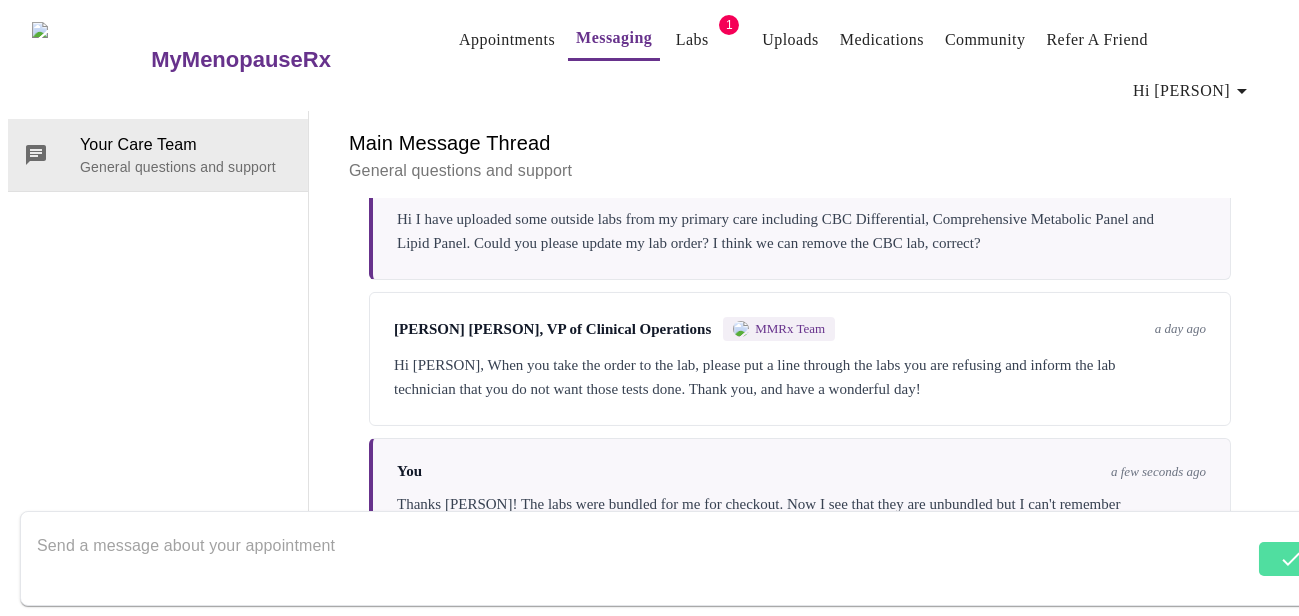 scroll, scrollTop: 1618, scrollLeft: 0, axis: vertical 